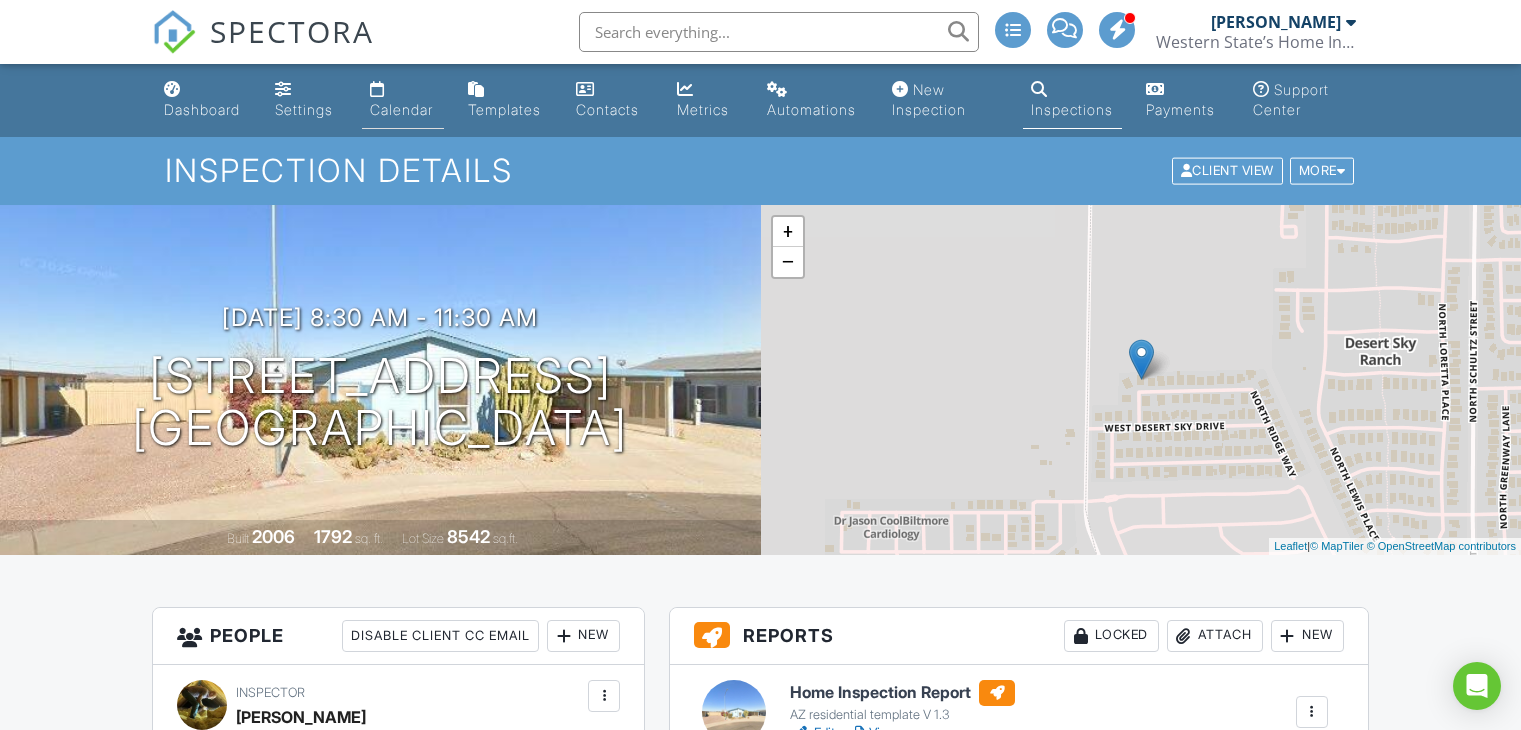 scroll, scrollTop: 0, scrollLeft: 0, axis: both 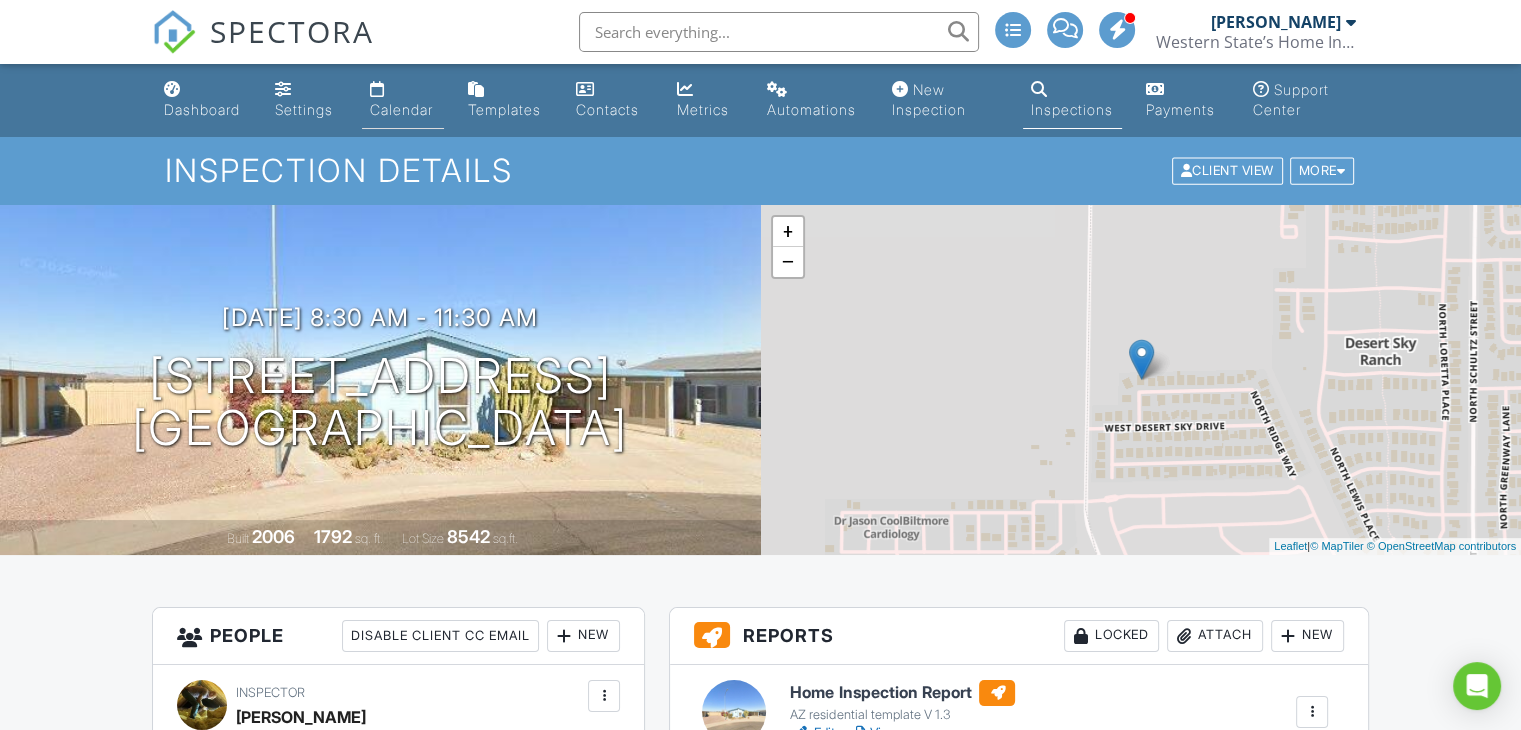 click on "Calendar" at bounding box center (403, 100) 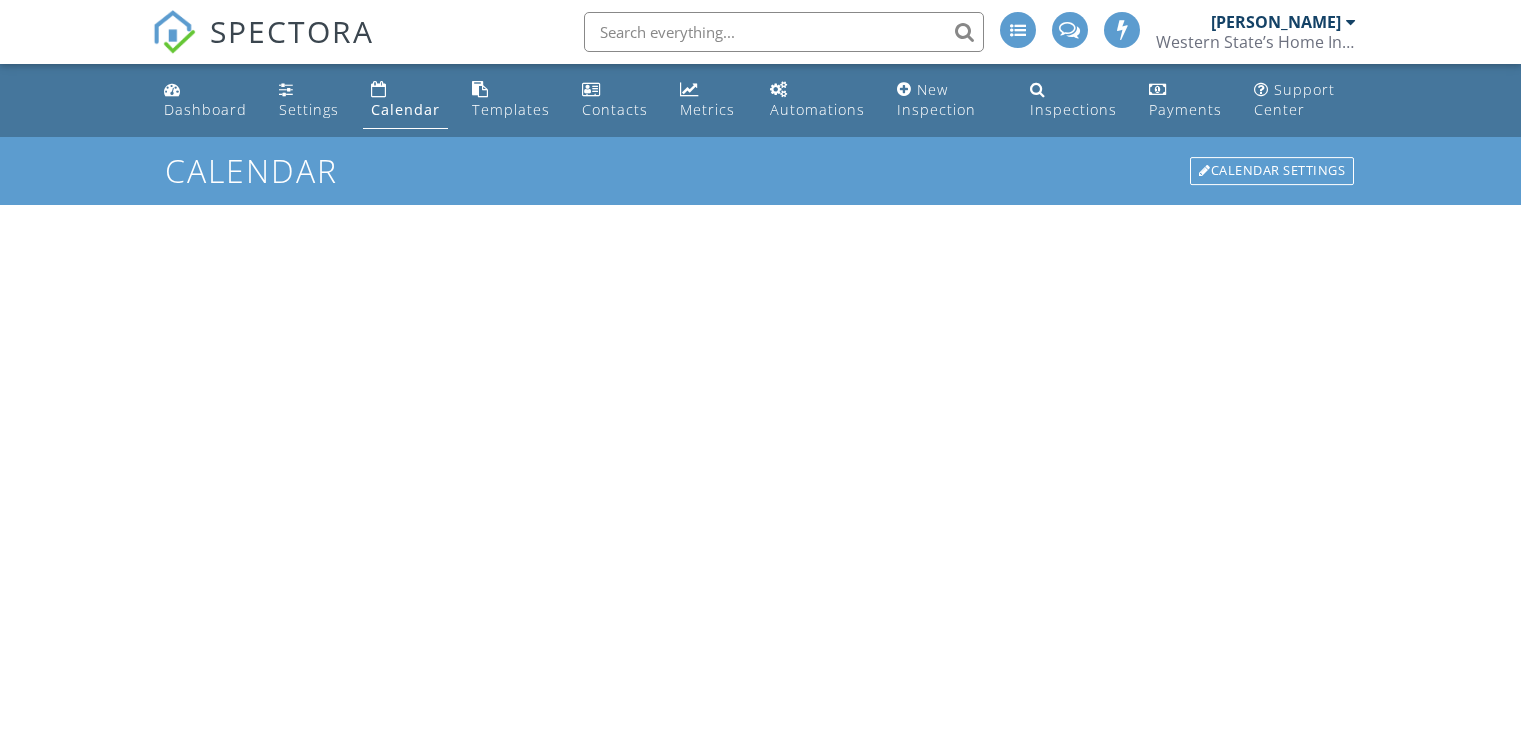 scroll, scrollTop: 0, scrollLeft: 0, axis: both 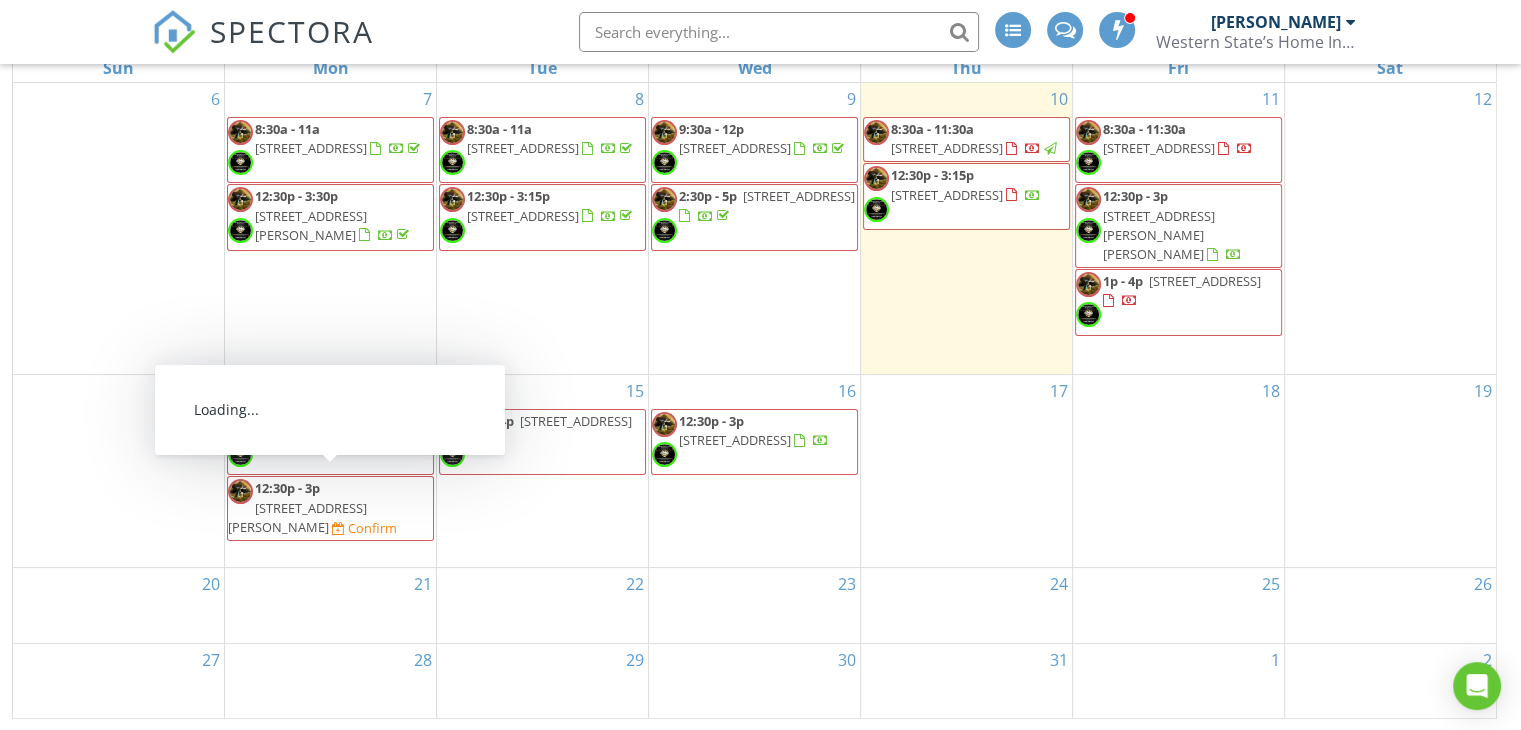 click on "3890 E San Jose St , San Tan Valley *85143" at bounding box center (297, 517) 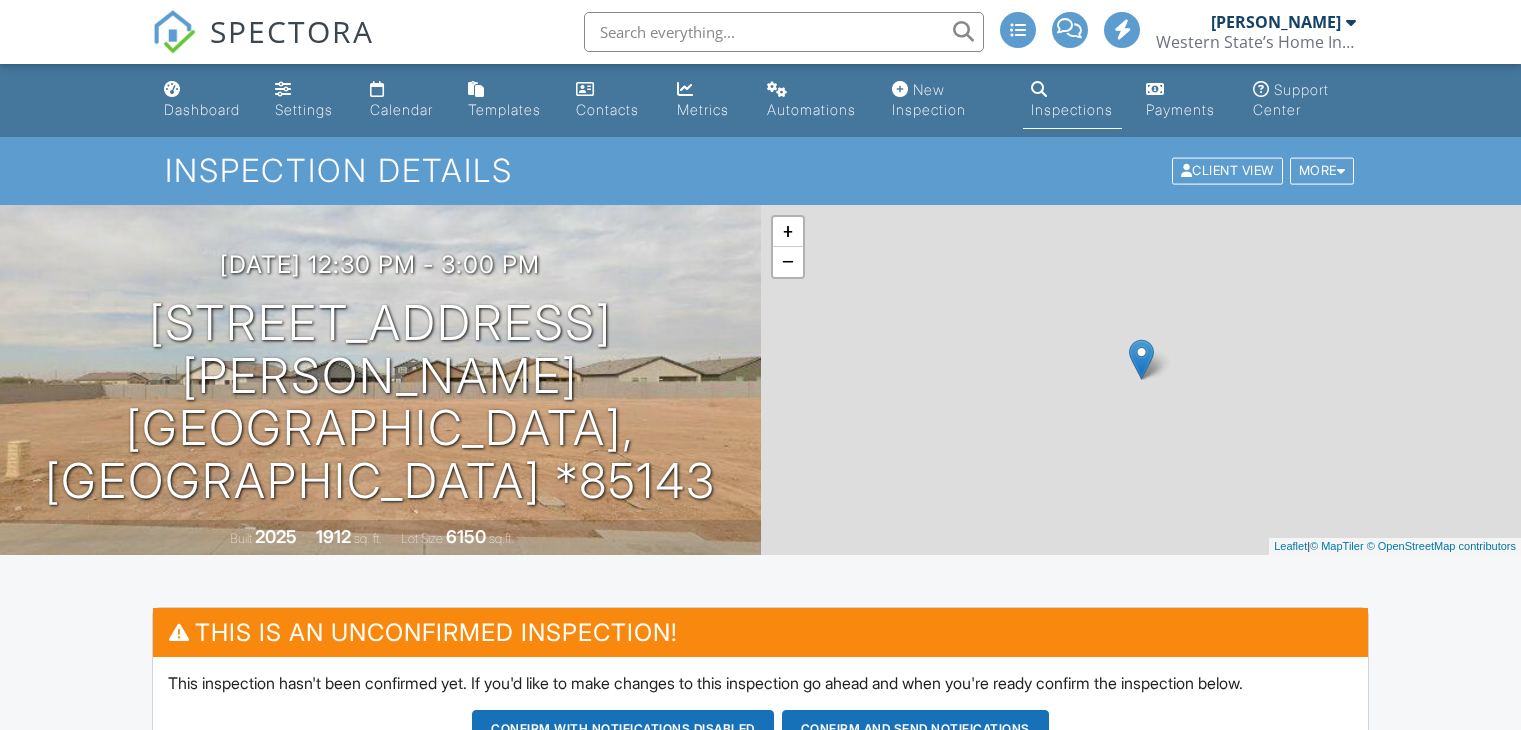 scroll, scrollTop: 0, scrollLeft: 0, axis: both 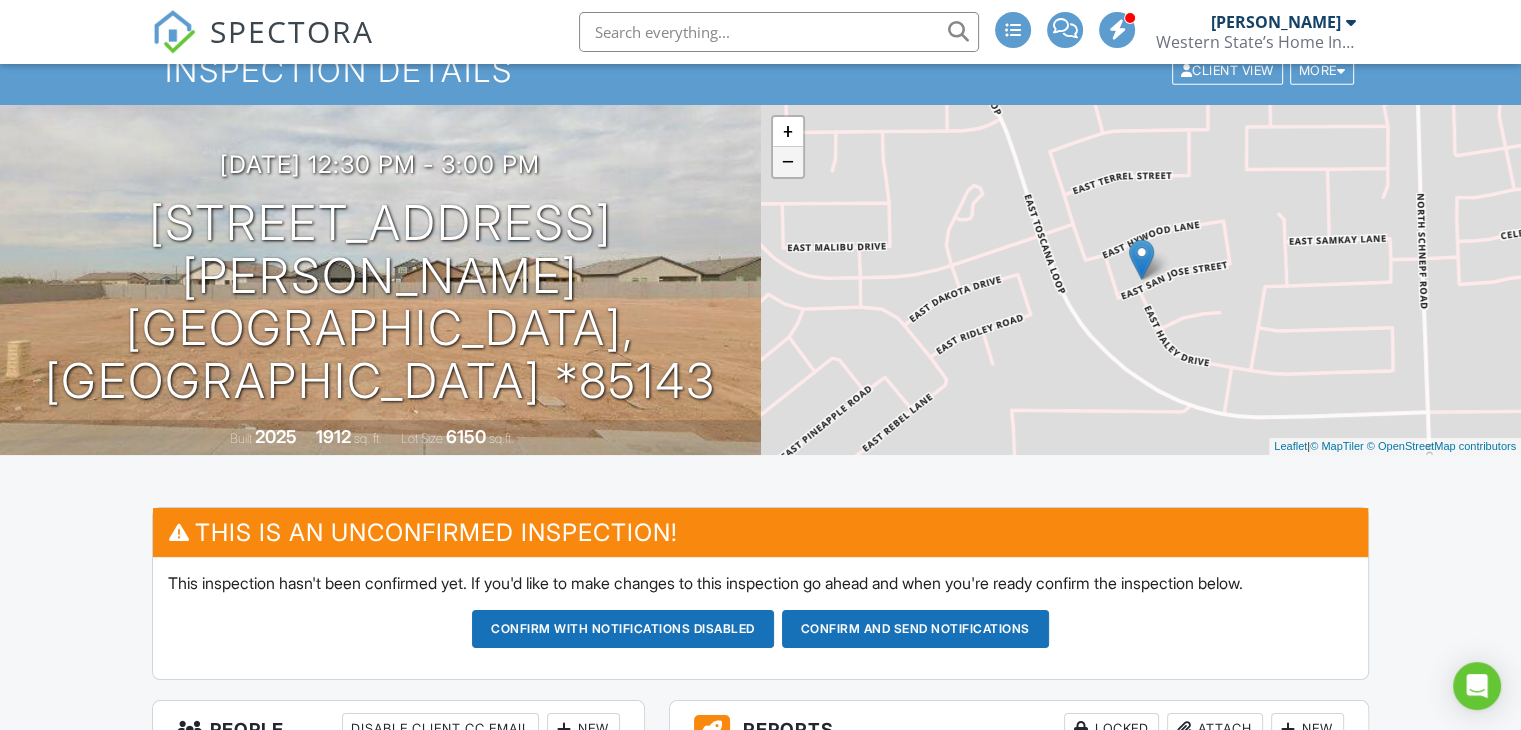 click on "−" at bounding box center (788, 162) 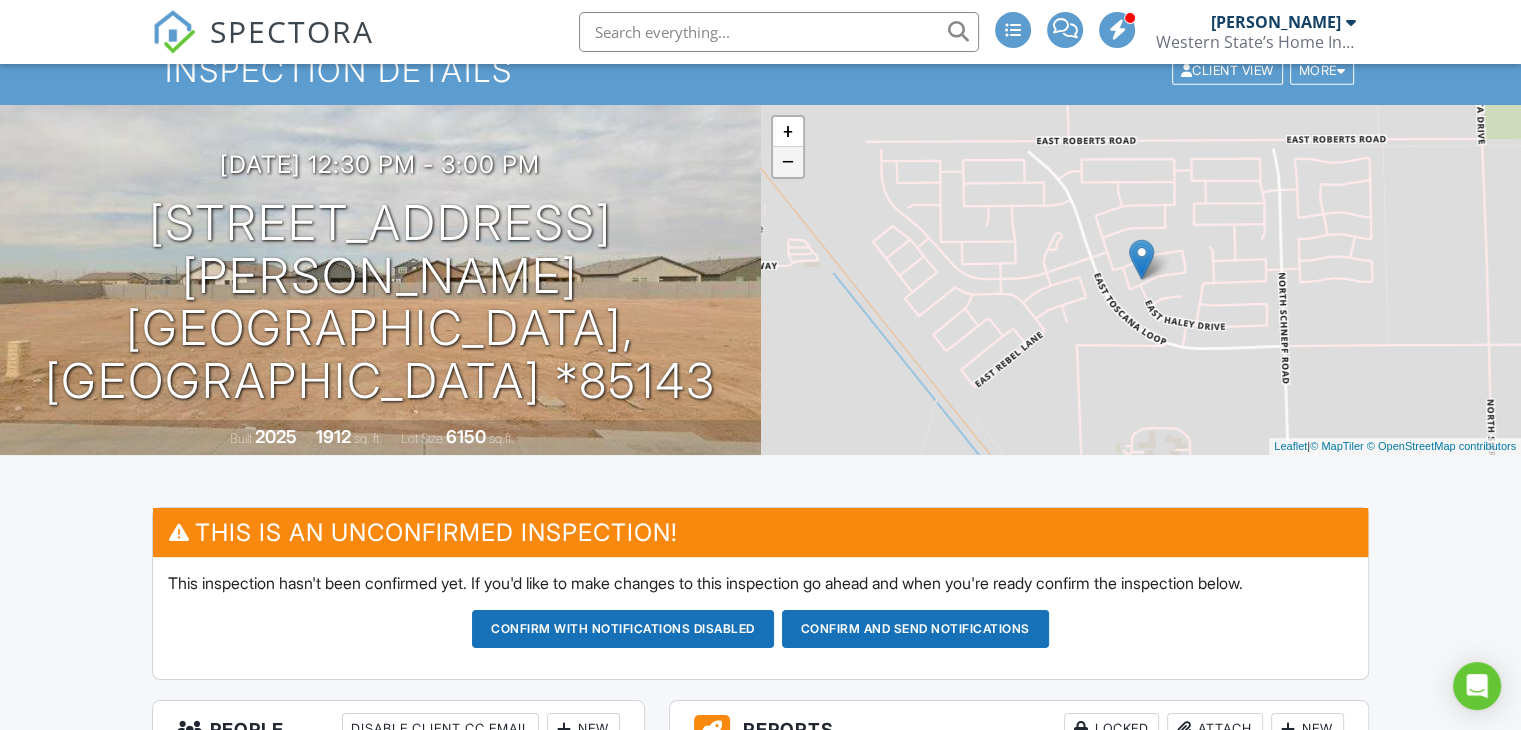click on "−" at bounding box center [788, 162] 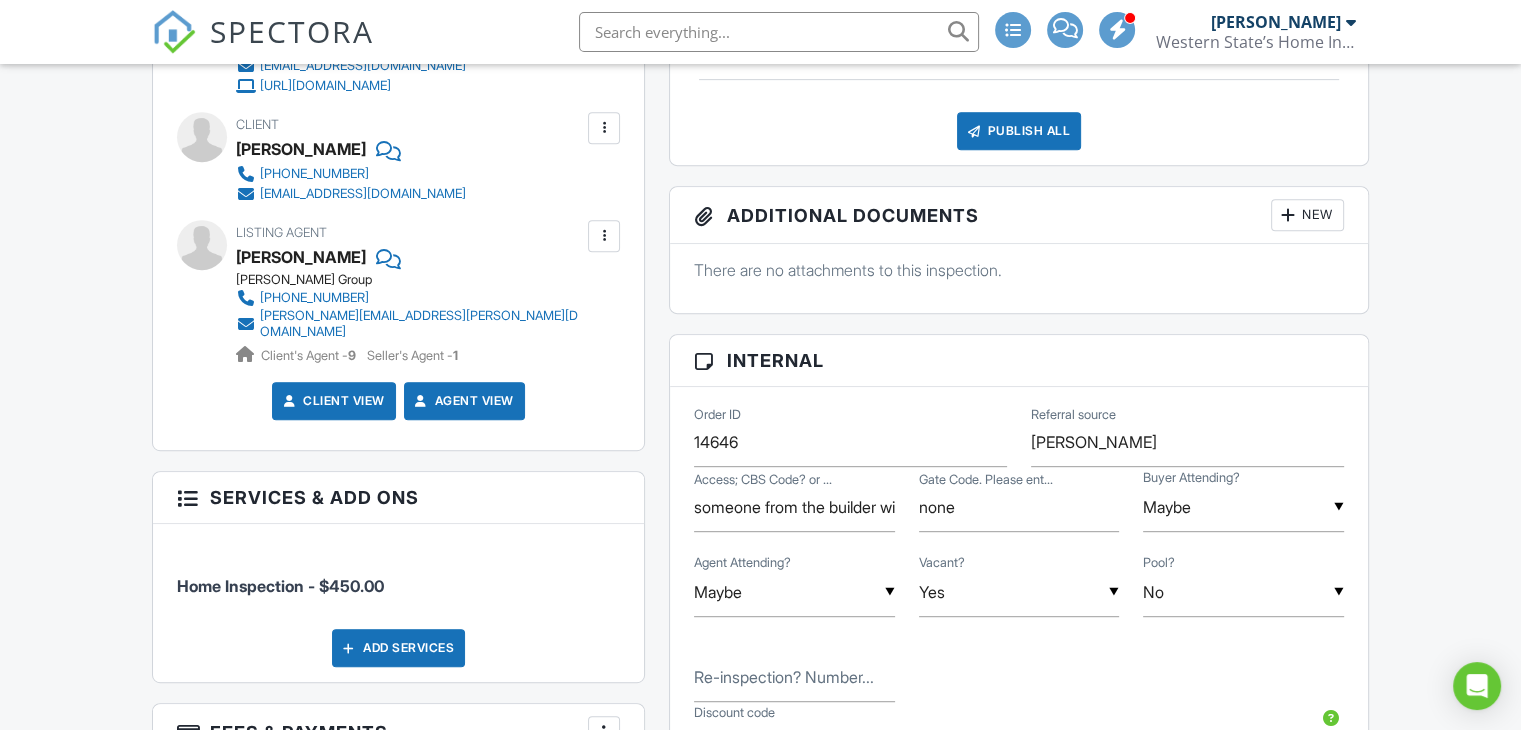 scroll, scrollTop: 900, scrollLeft: 0, axis: vertical 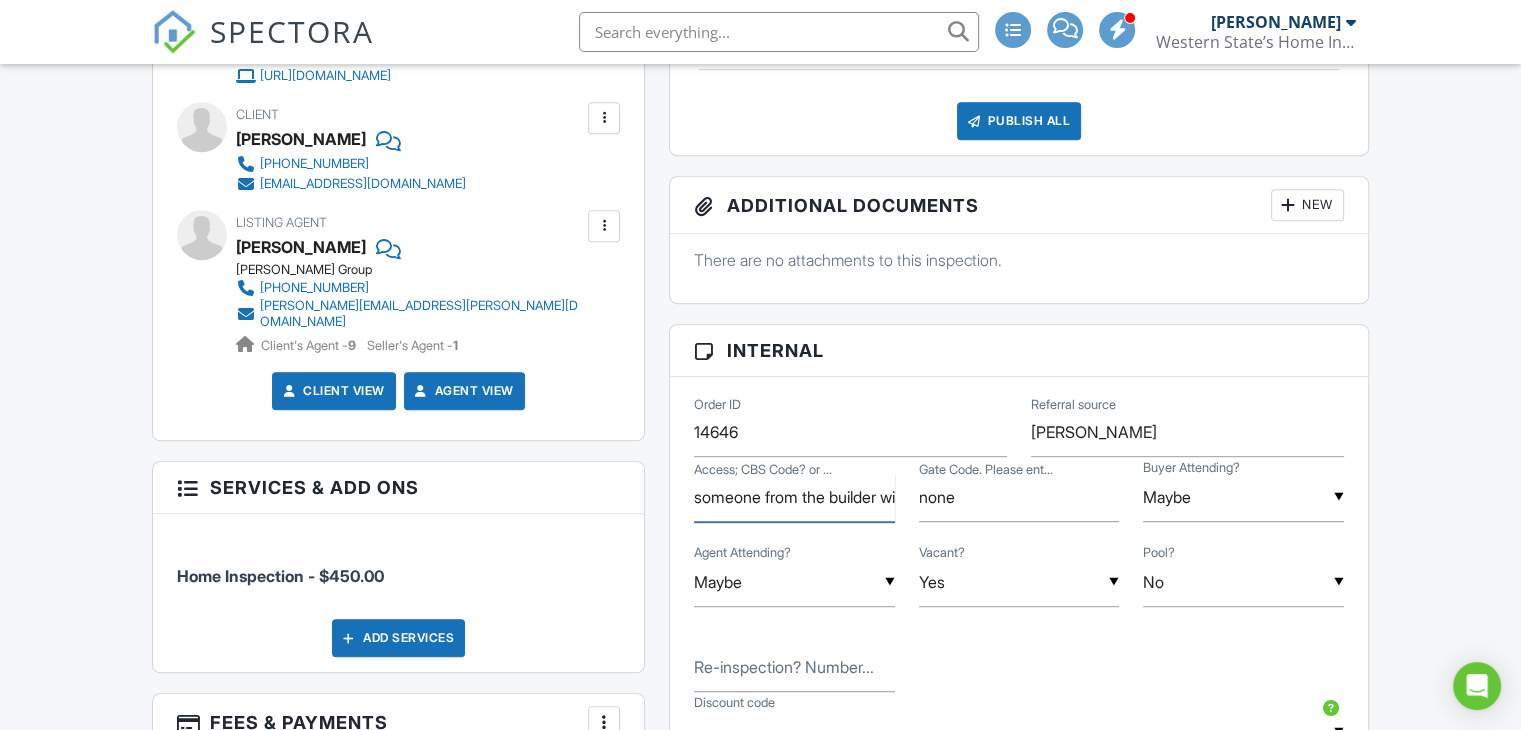 click on "someone from the builder will let you in" at bounding box center (794, 497) 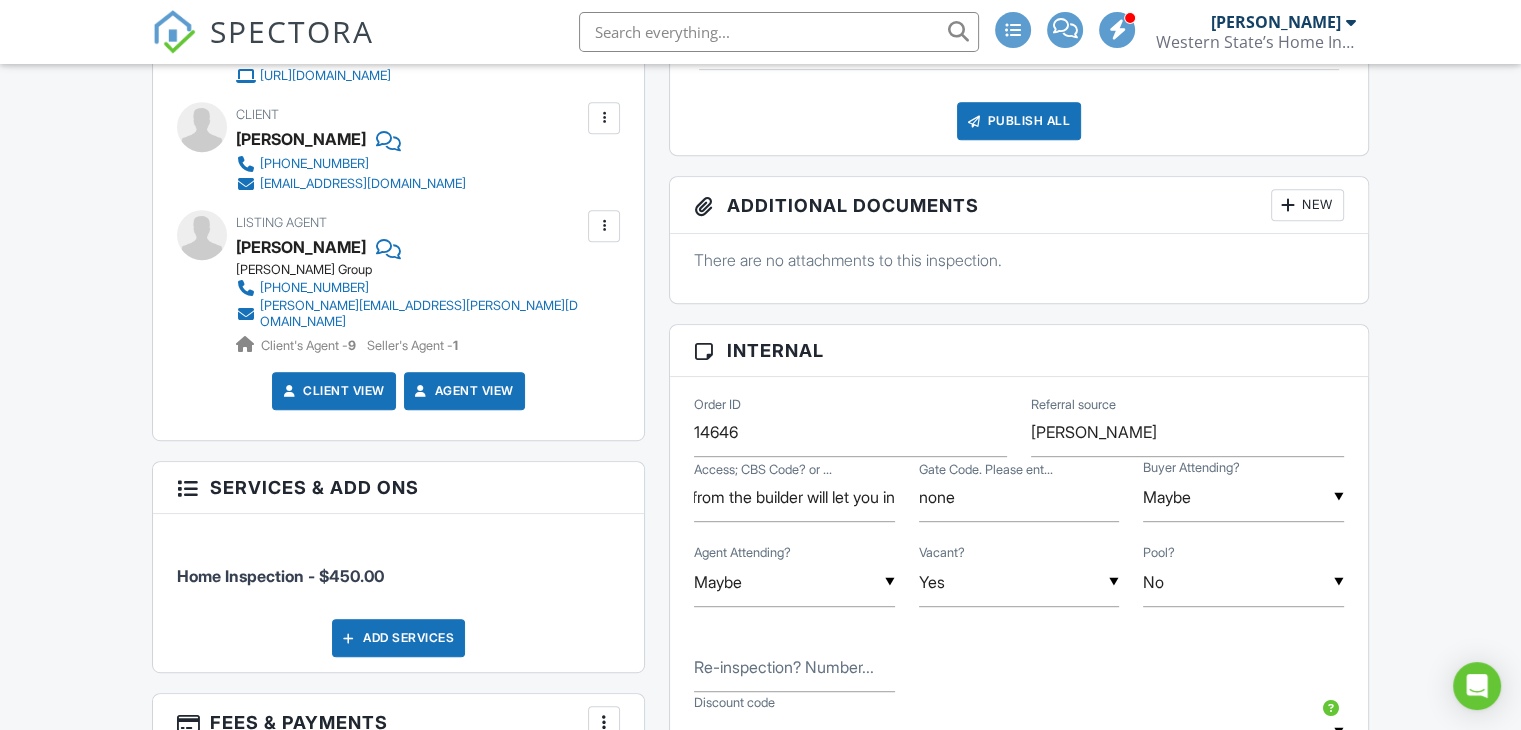 scroll, scrollTop: 0, scrollLeft: 0, axis: both 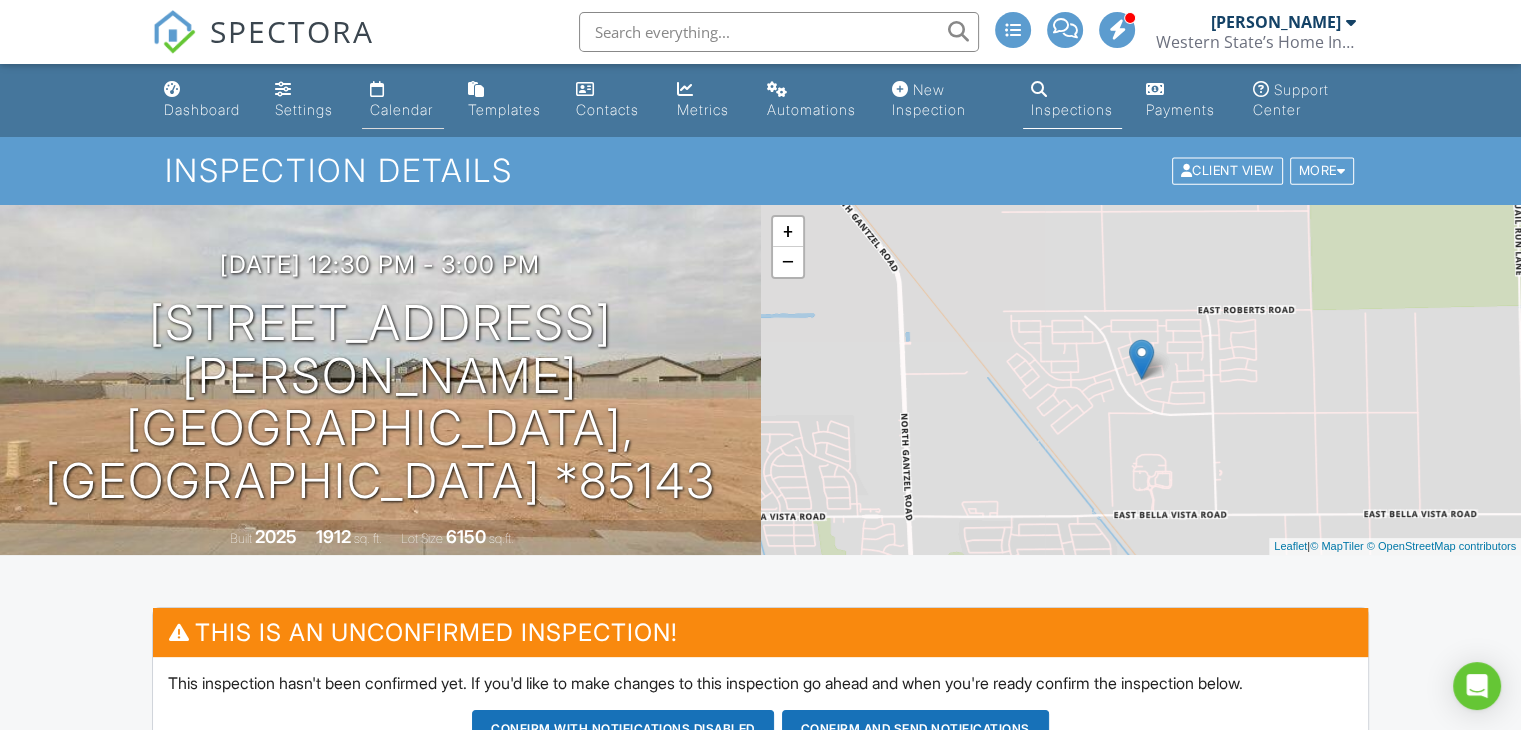 click on "Calendar" at bounding box center (401, 109) 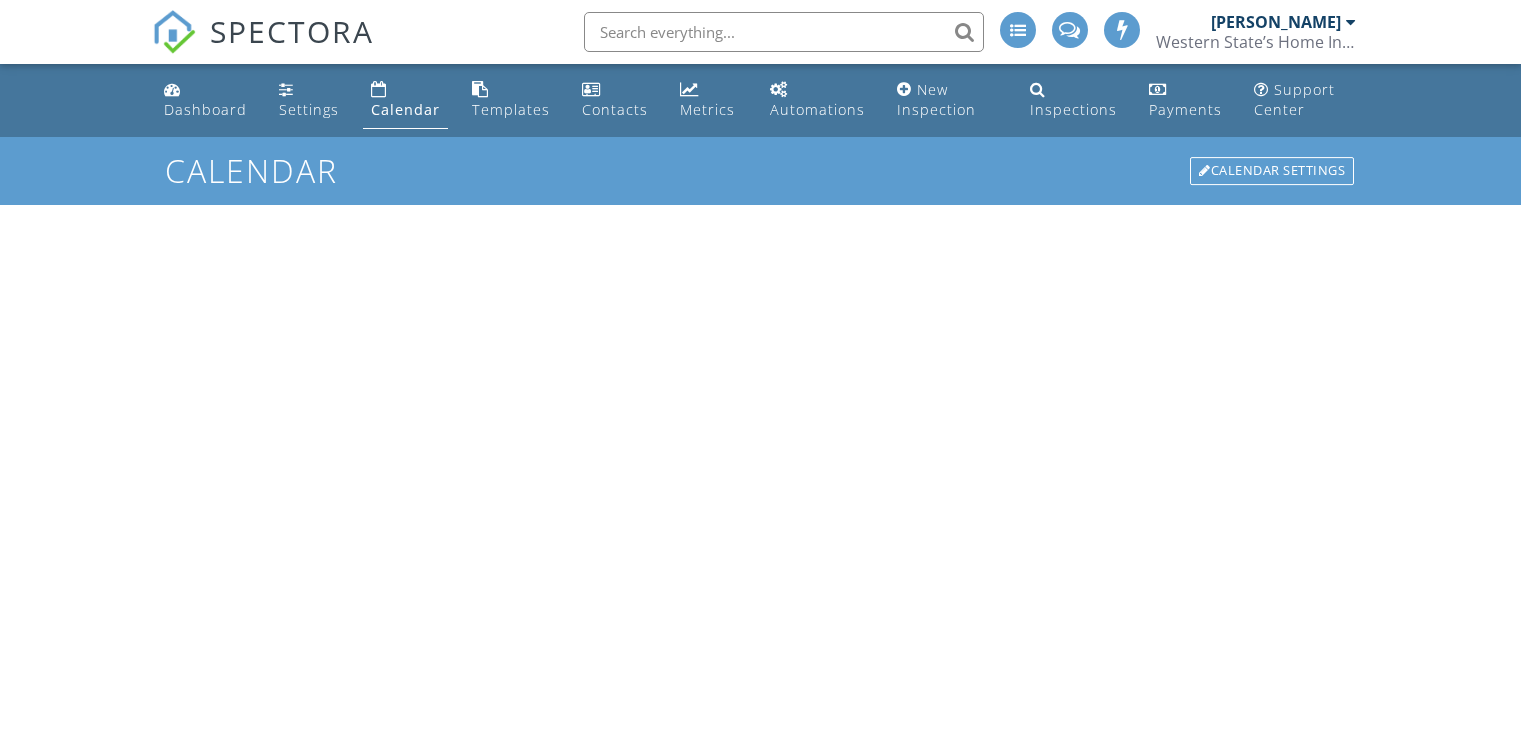 scroll, scrollTop: 0, scrollLeft: 0, axis: both 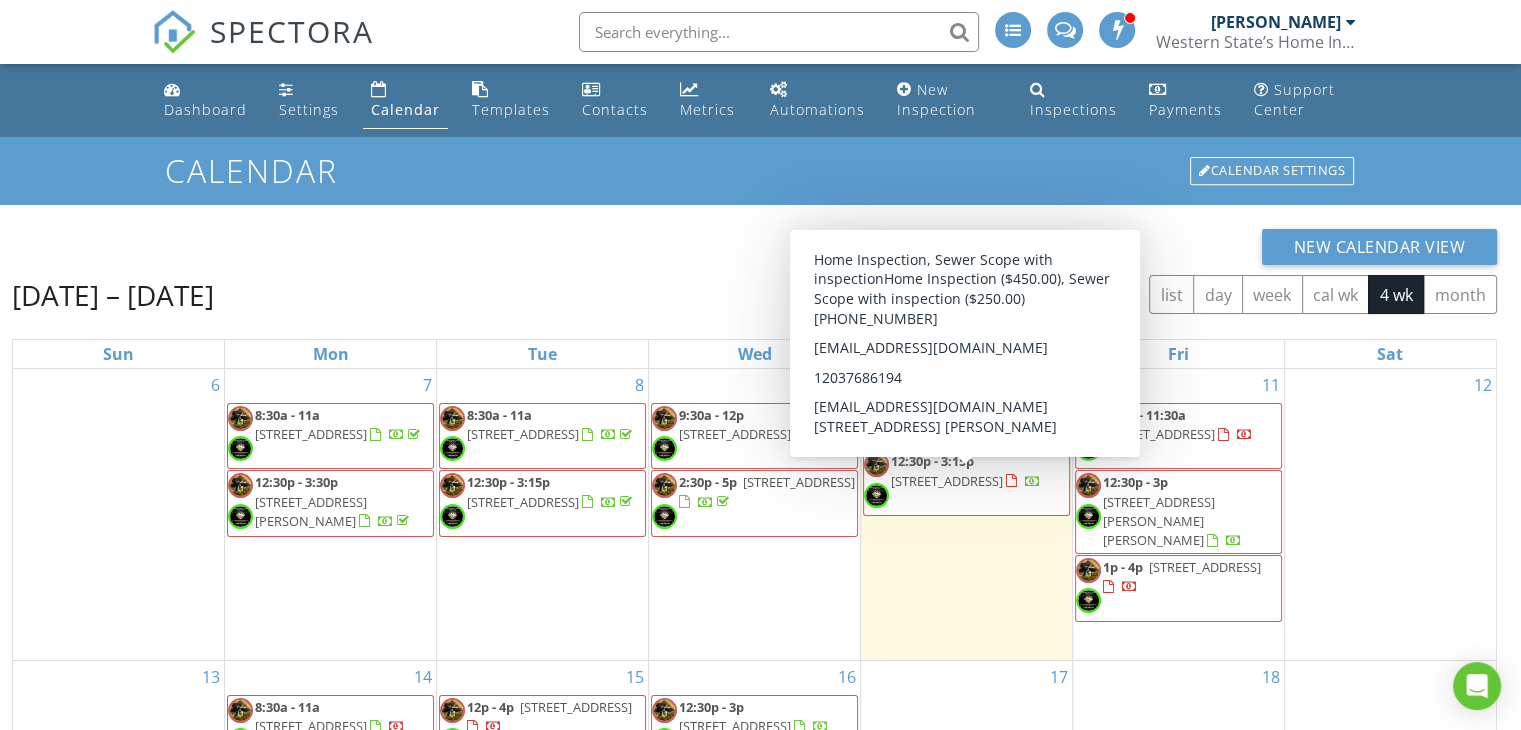 click on "[STREET_ADDRESS]" at bounding box center (947, 481) 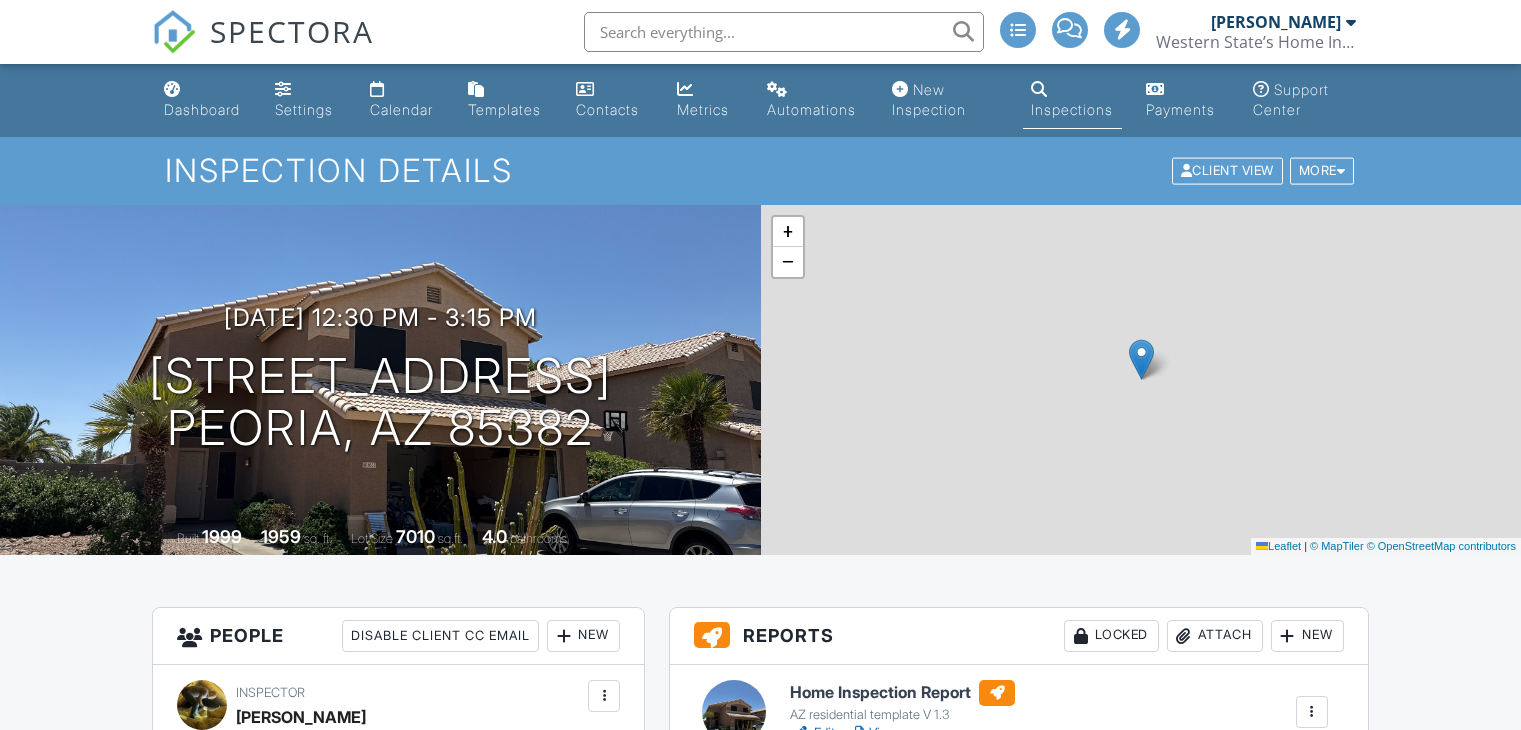scroll, scrollTop: 0, scrollLeft: 0, axis: both 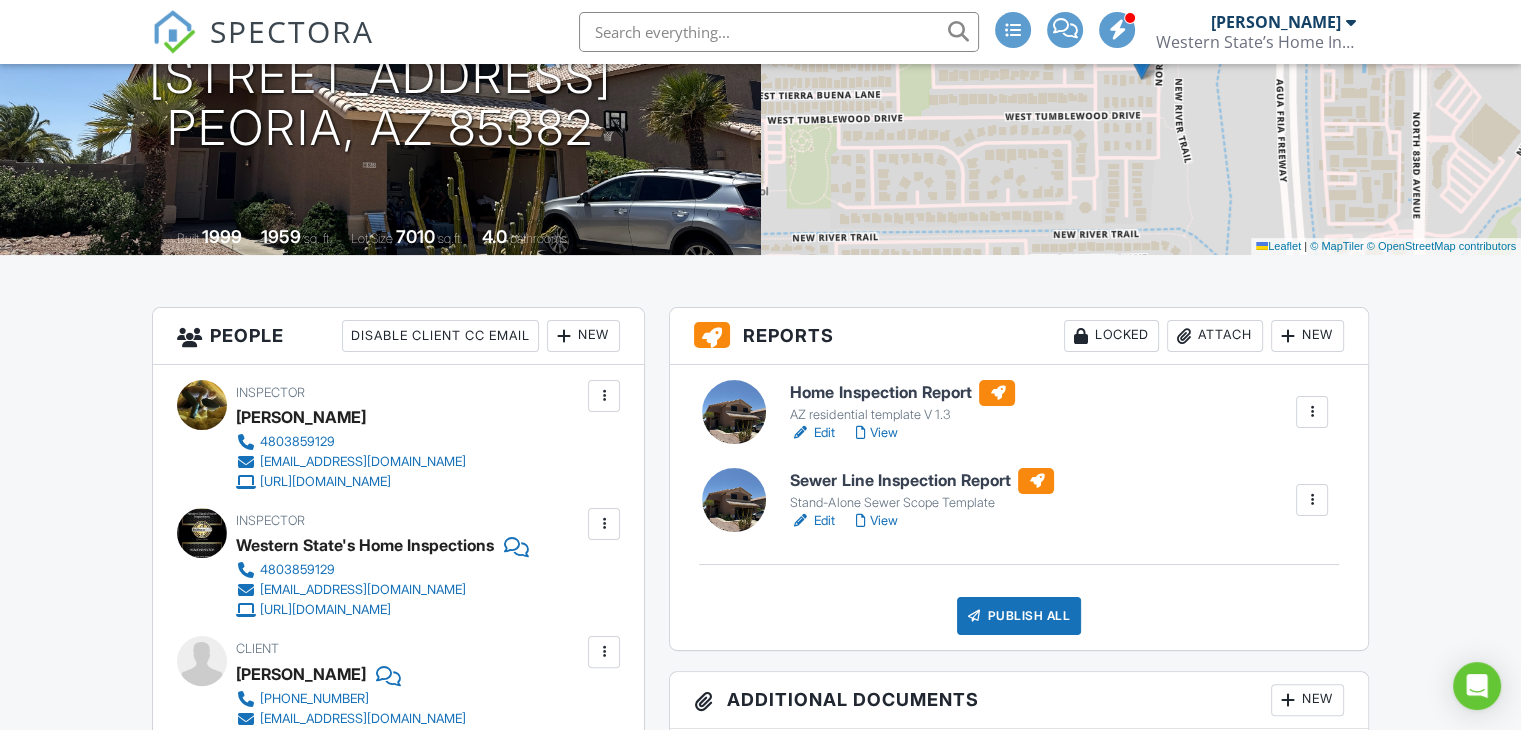 click on "View" at bounding box center [876, 521] 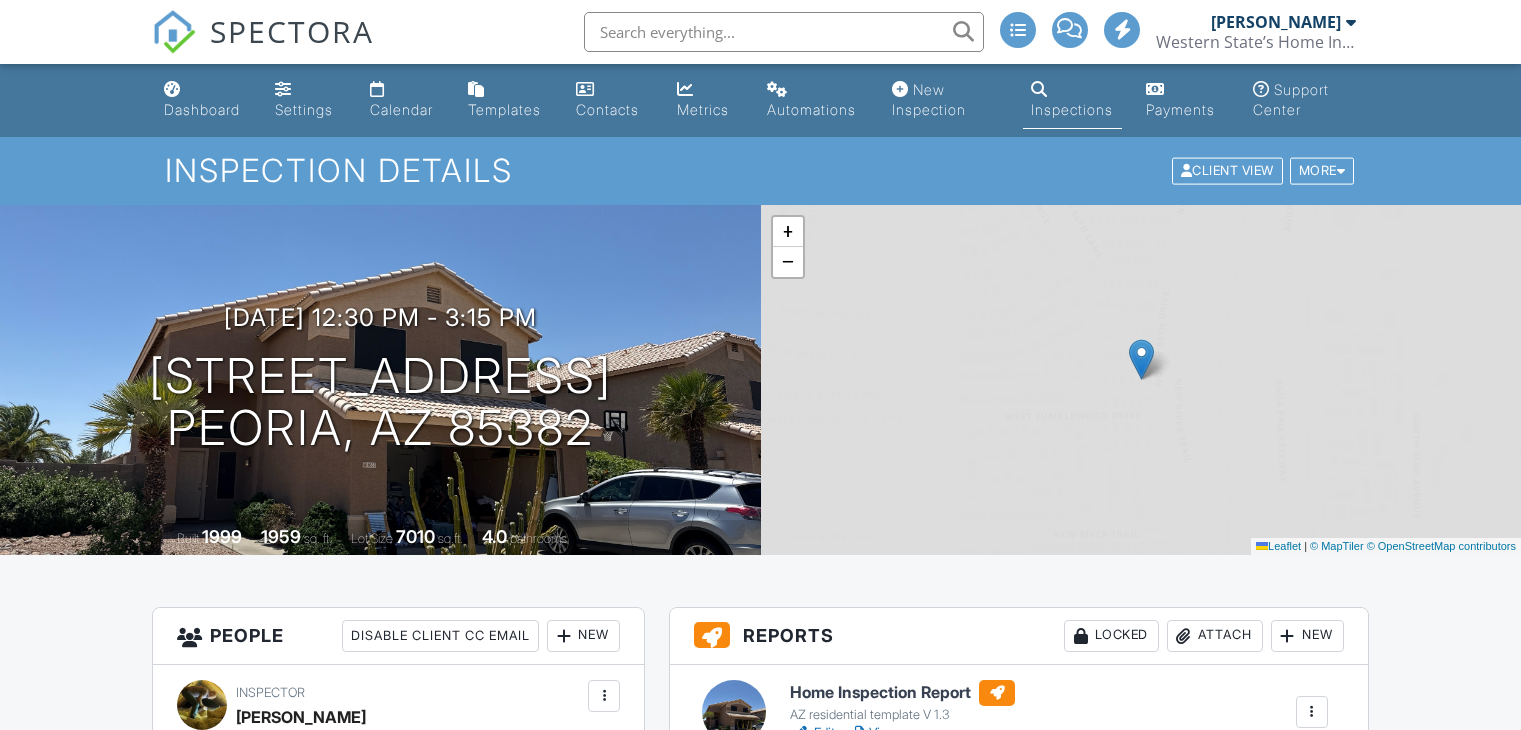 scroll, scrollTop: 0, scrollLeft: 0, axis: both 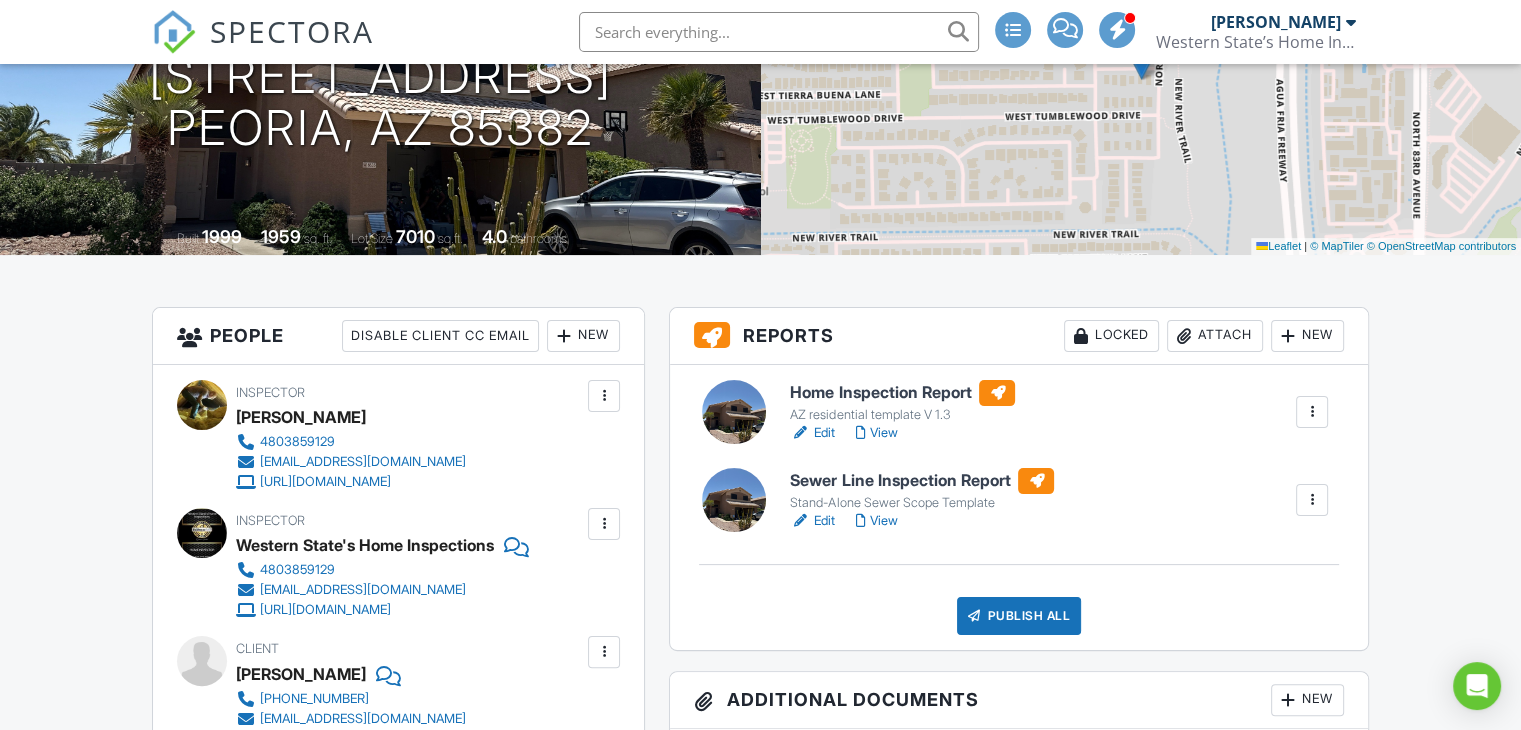 click on "View" at bounding box center (876, 433) 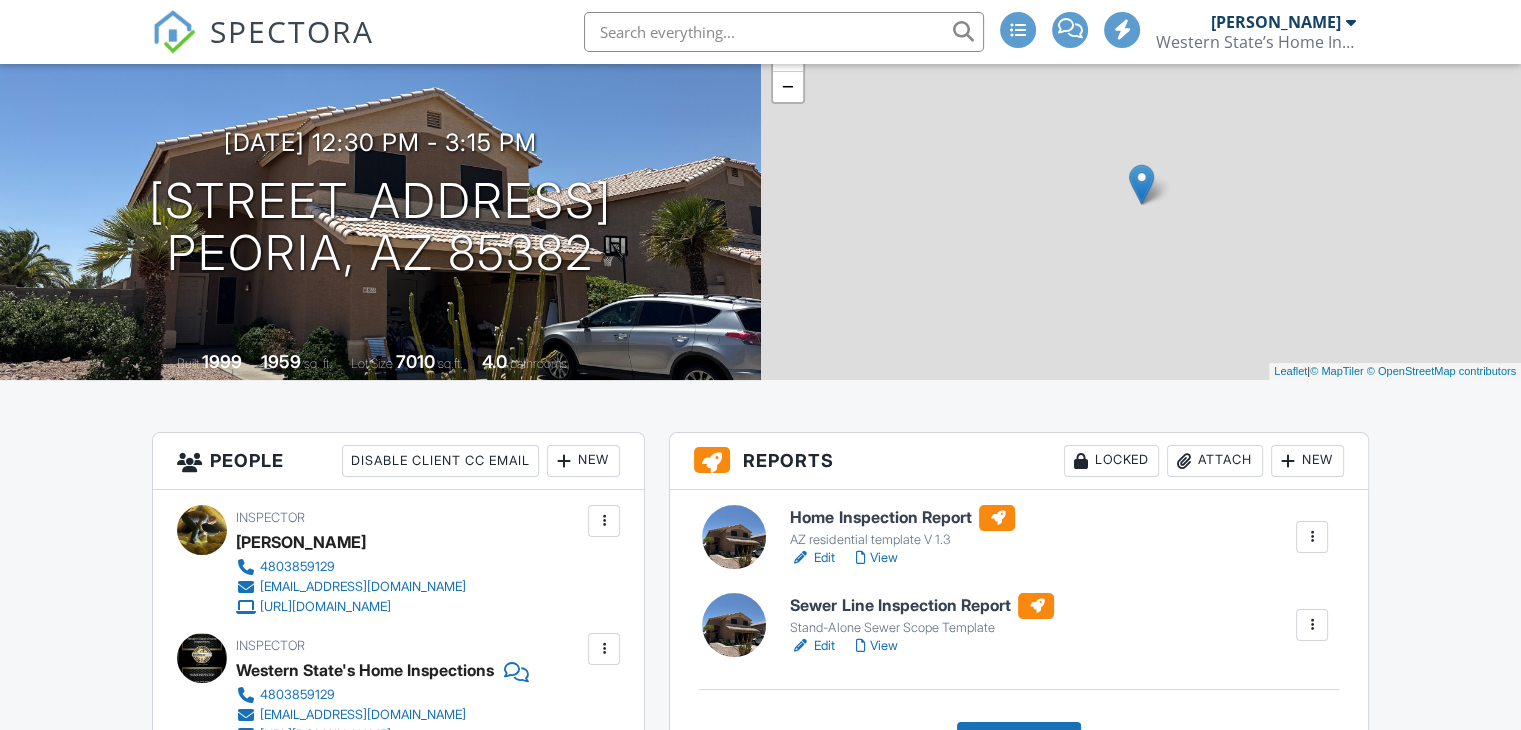 scroll, scrollTop: 0, scrollLeft: 0, axis: both 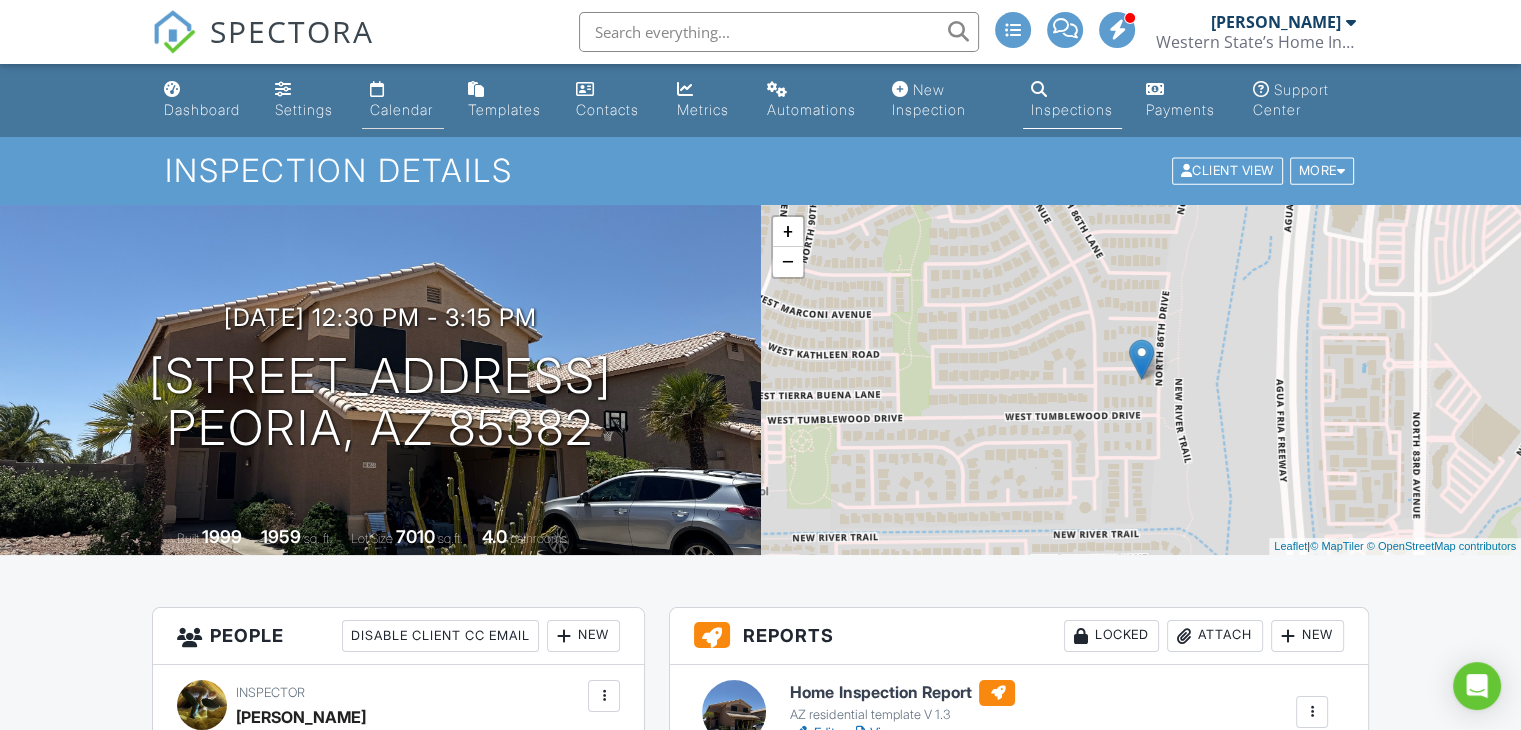 click on "Calendar" at bounding box center [401, 109] 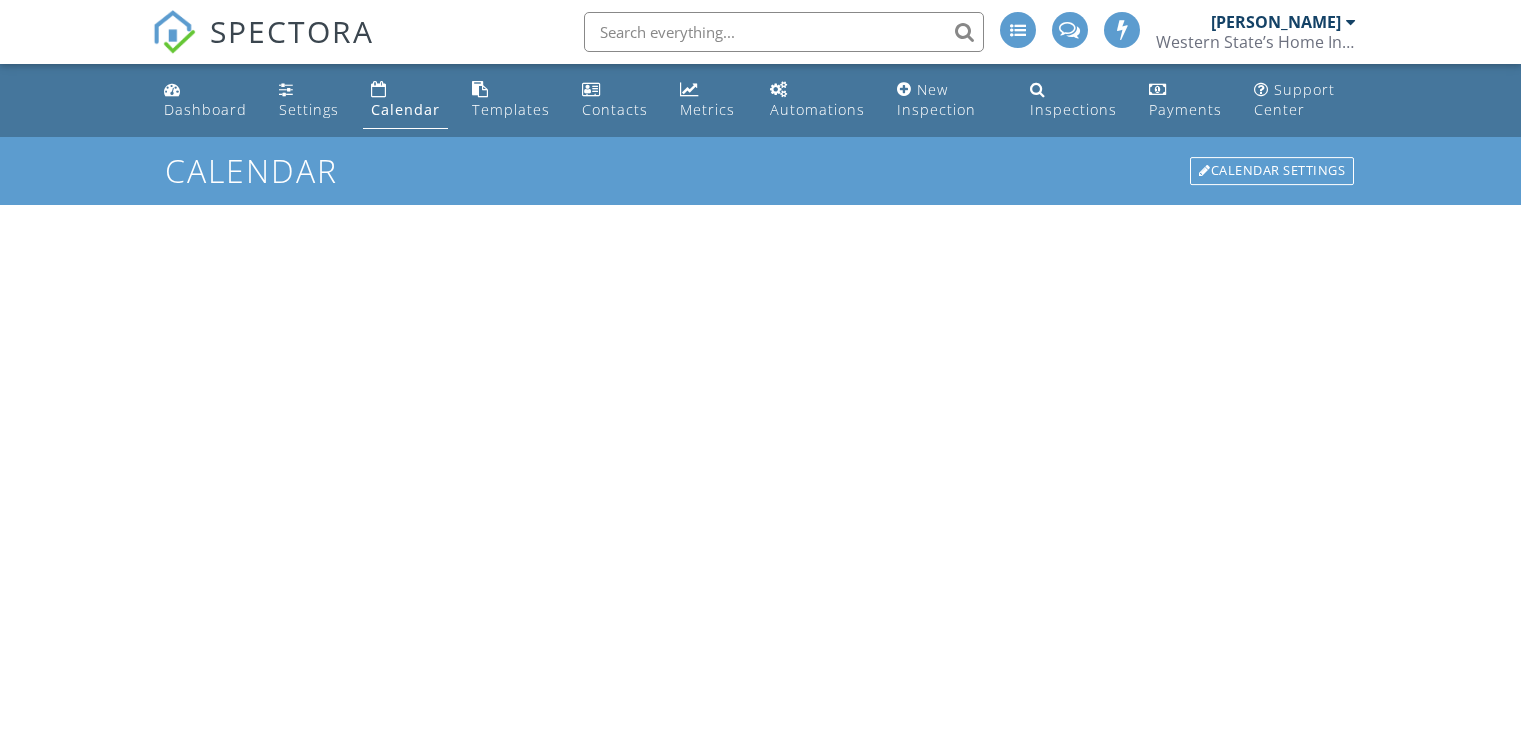 scroll, scrollTop: 0, scrollLeft: 0, axis: both 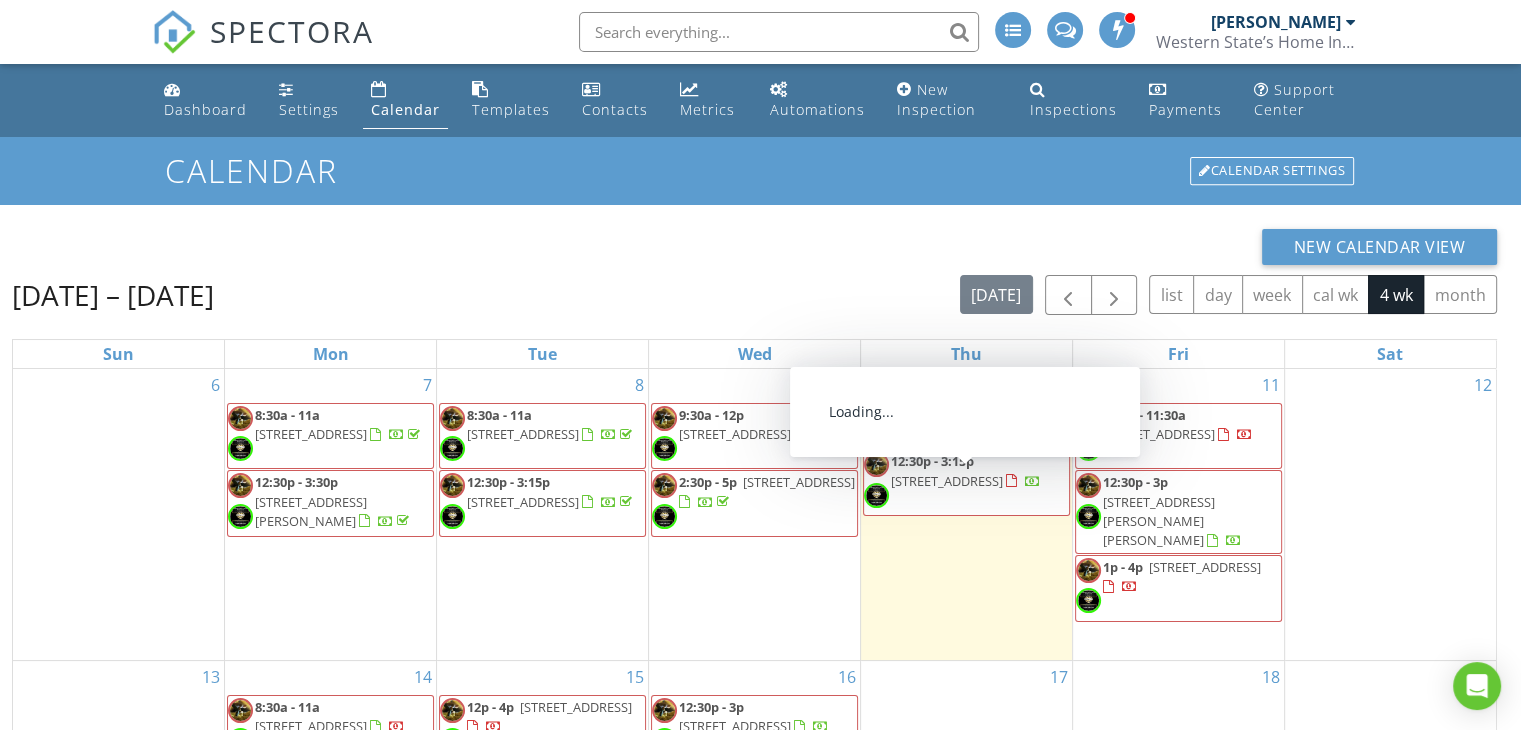 click on "[STREET_ADDRESS]" at bounding box center [947, 481] 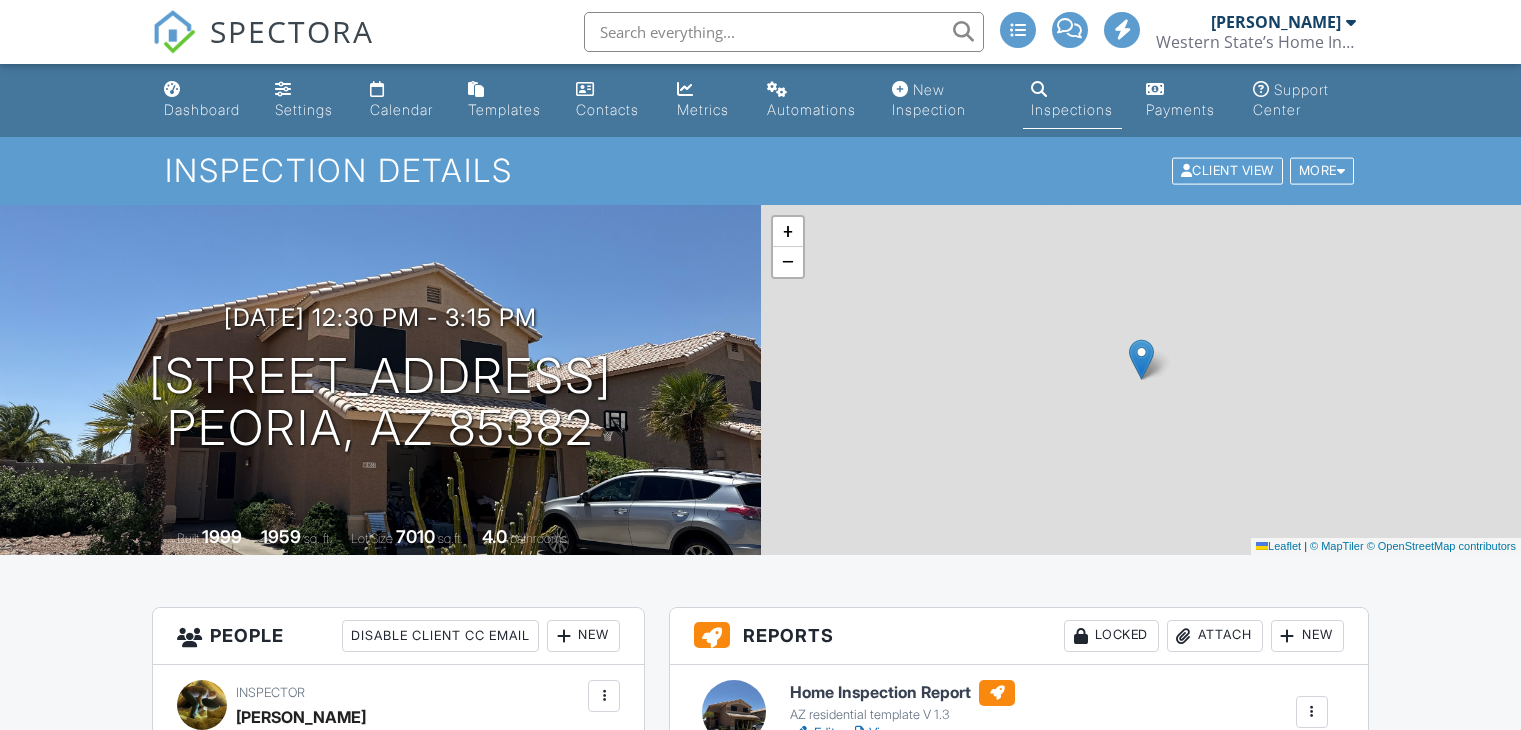scroll, scrollTop: 0, scrollLeft: 0, axis: both 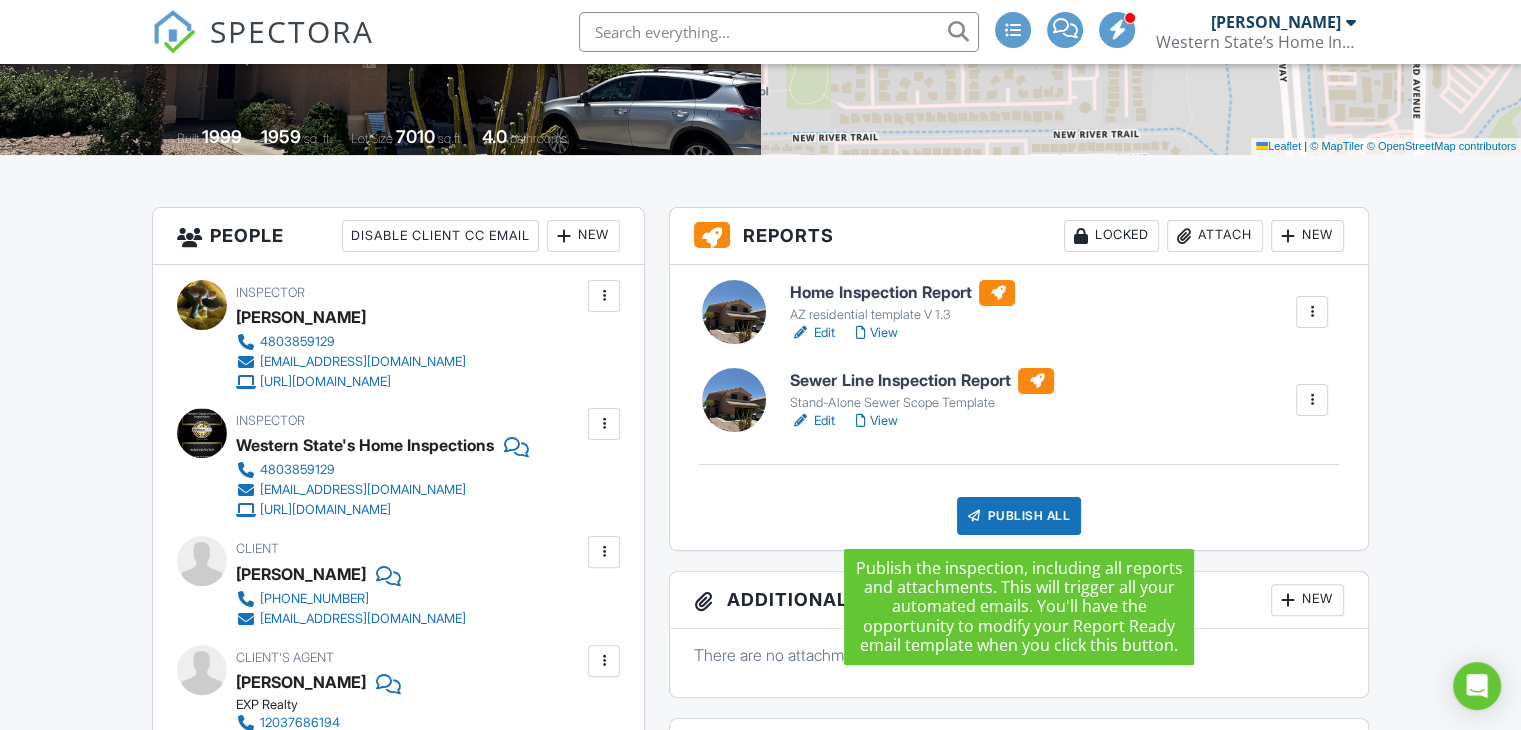 click on "Publish All" at bounding box center [1019, 516] 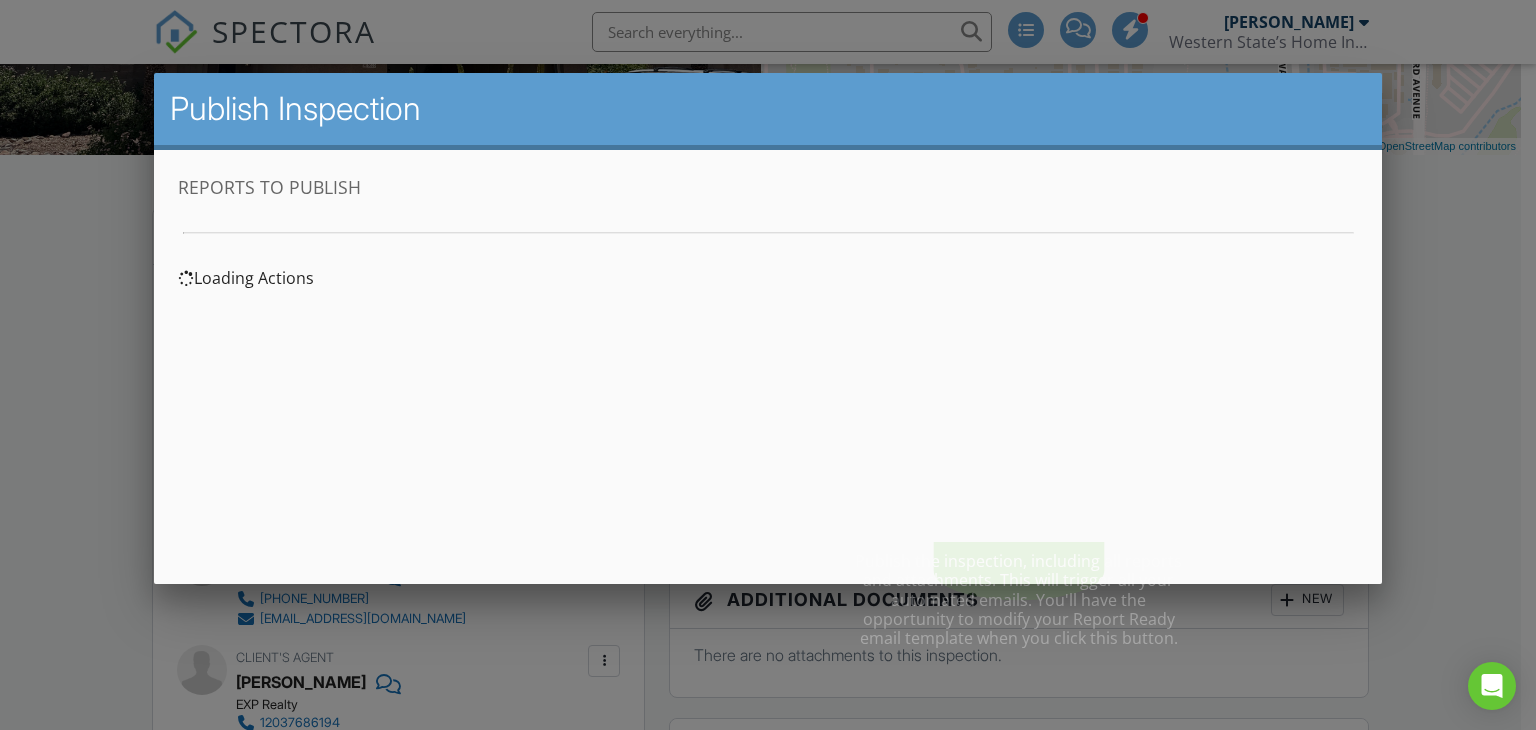 scroll, scrollTop: 0, scrollLeft: 0, axis: both 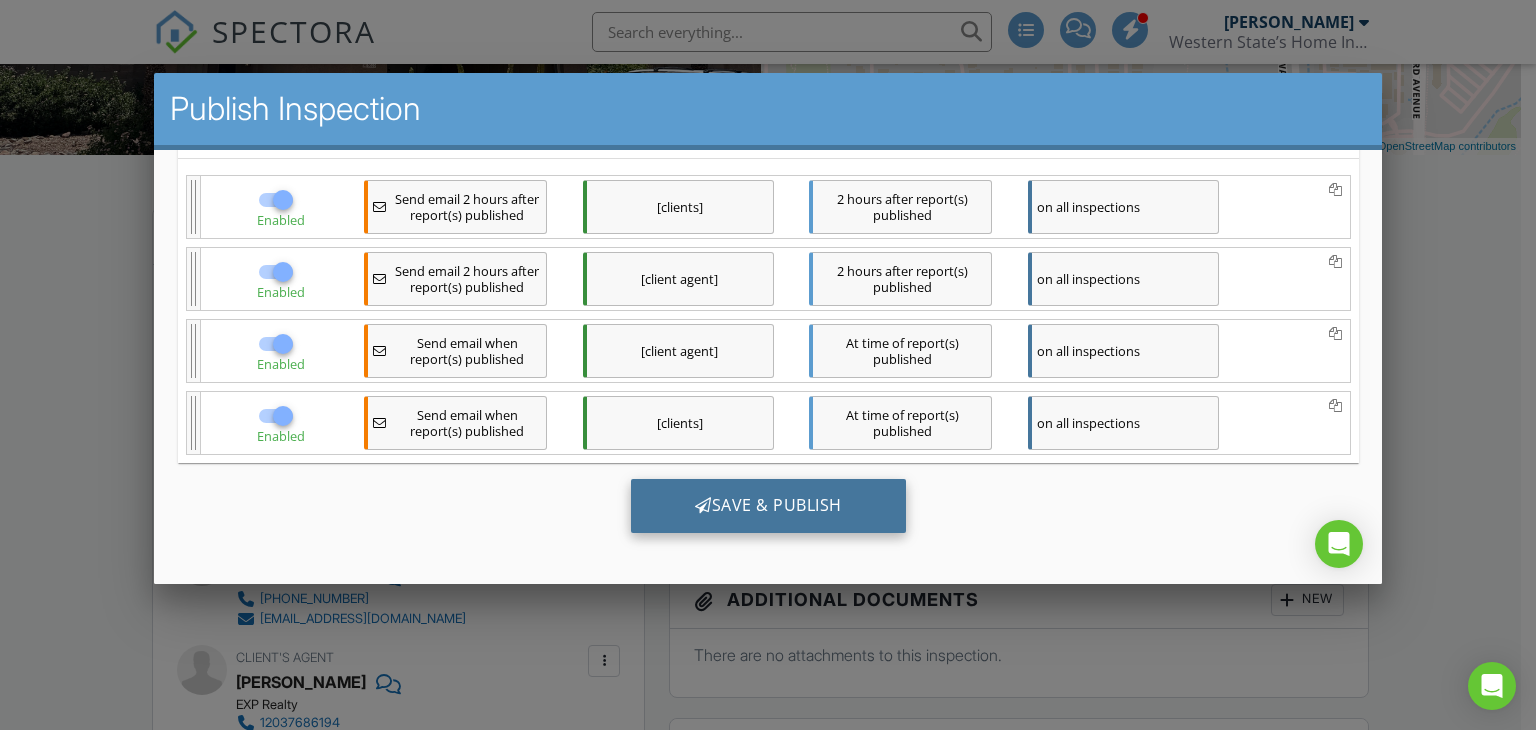 click on "Save & Publish" at bounding box center [767, 506] 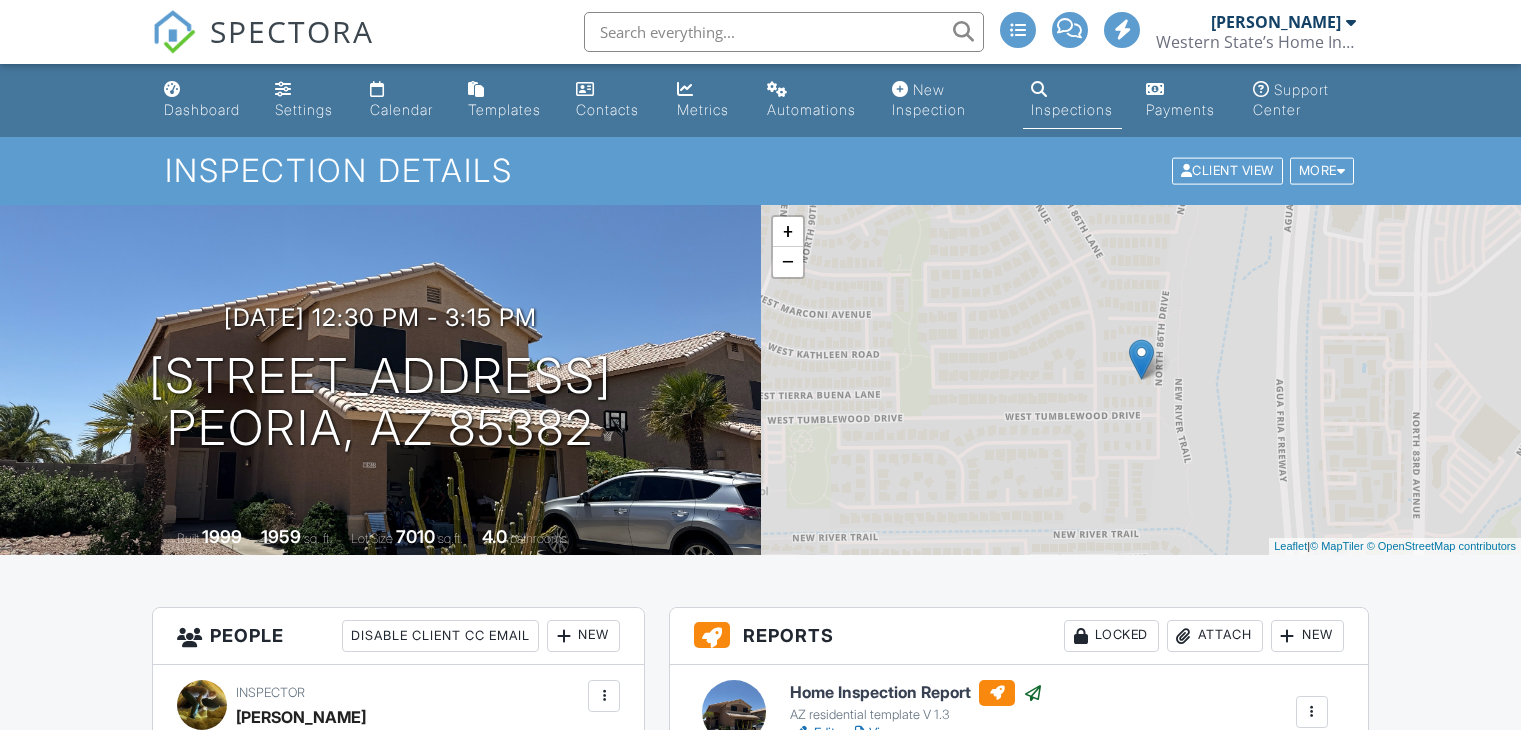 scroll, scrollTop: 0, scrollLeft: 0, axis: both 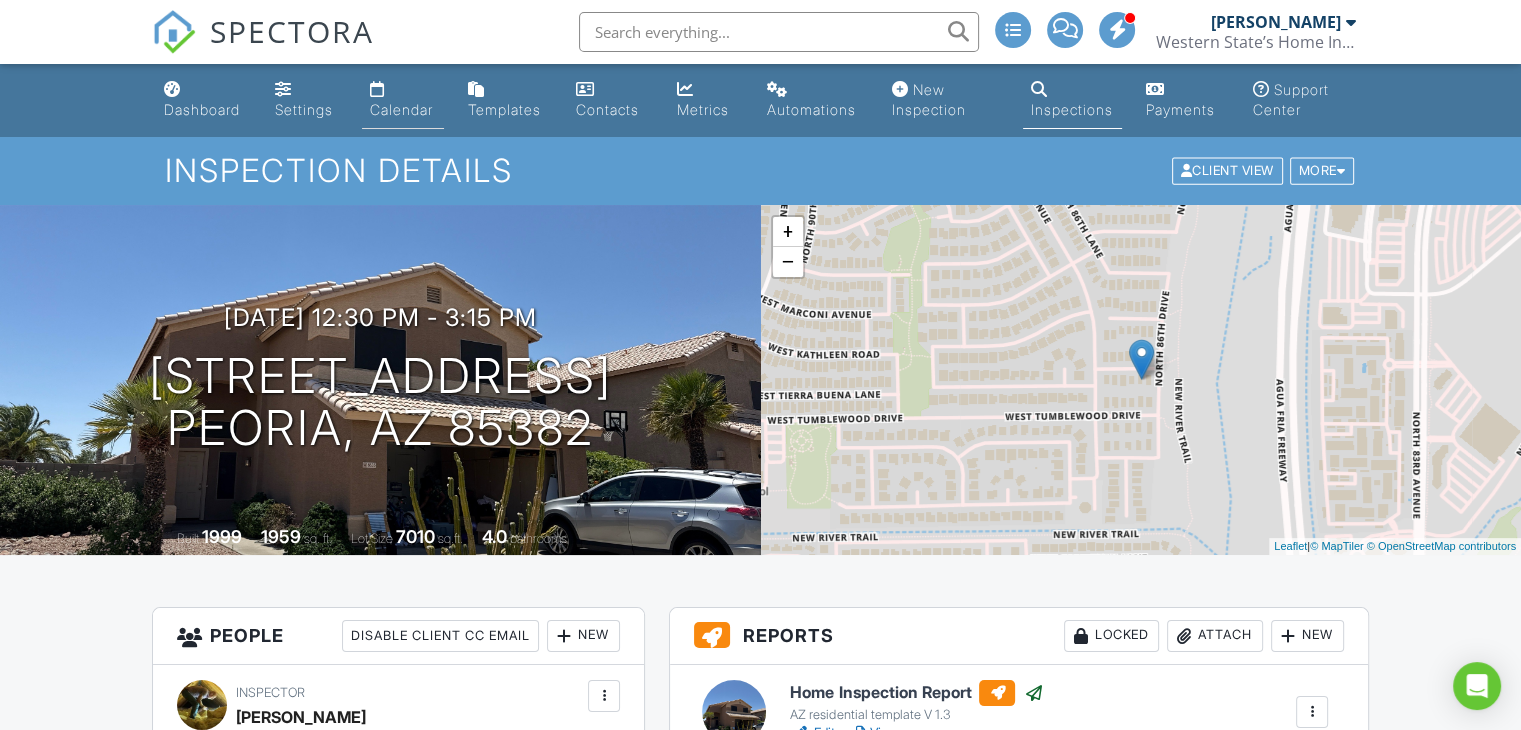 click on "Calendar" at bounding box center (403, 100) 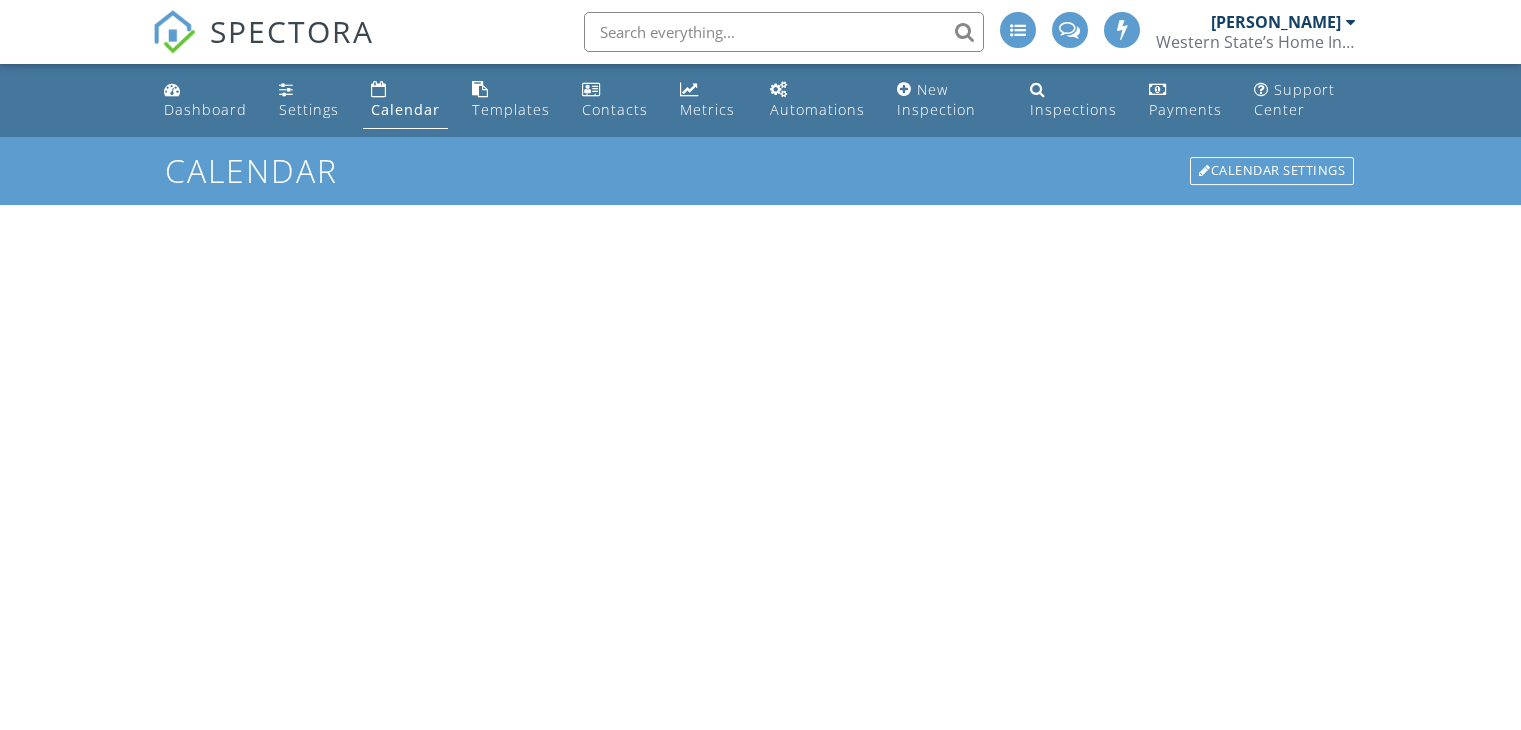 scroll, scrollTop: 0, scrollLeft: 0, axis: both 